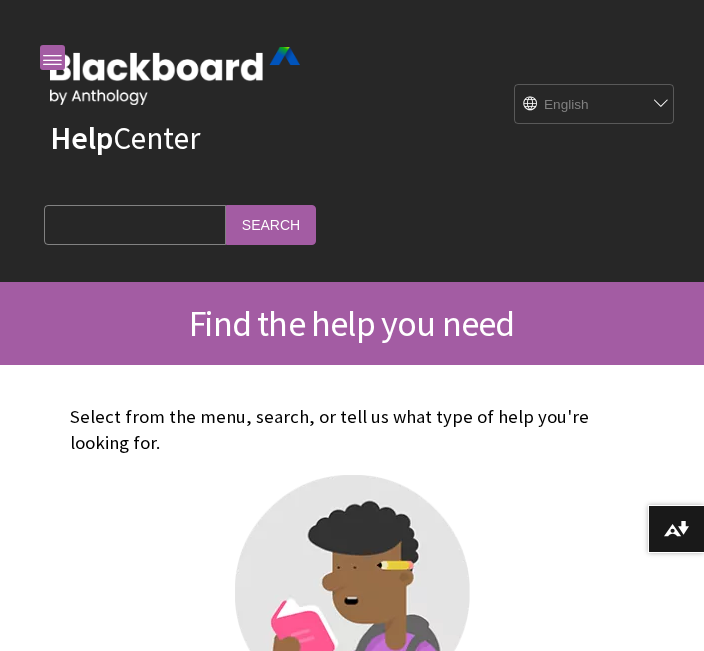 scroll, scrollTop: 0, scrollLeft: 0, axis: both 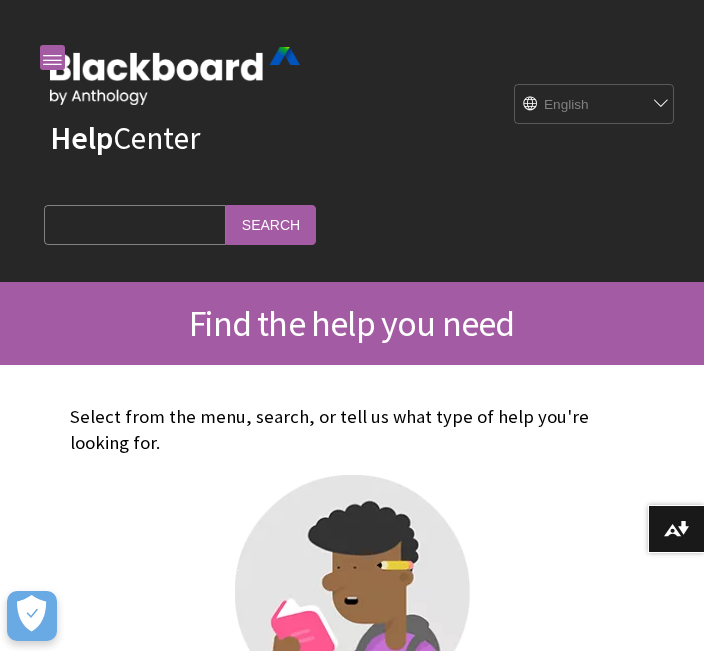 click at bounding box center [175, 76] 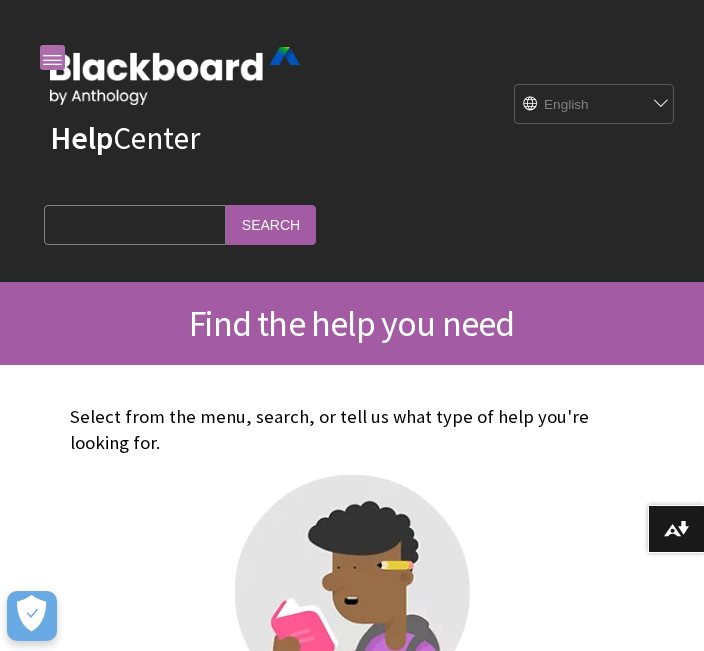 click at bounding box center (52, 57) 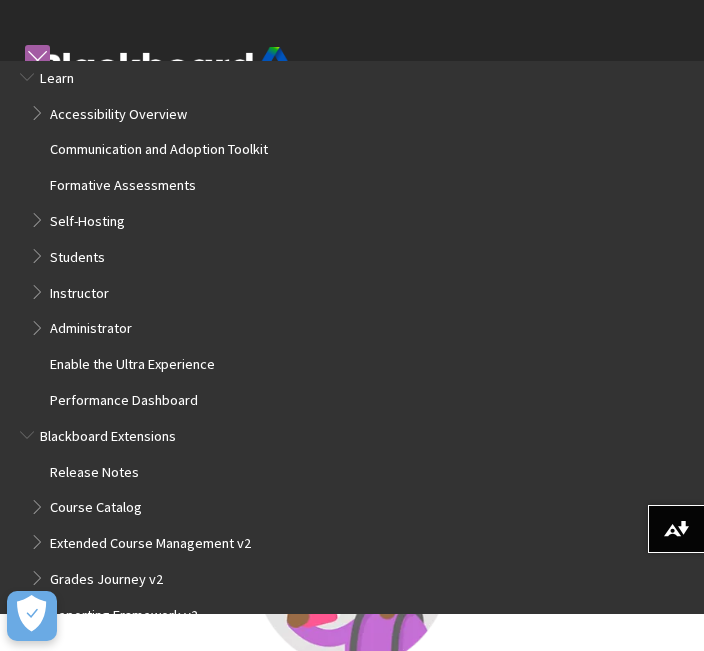 scroll, scrollTop: 1673, scrollLeft: 0, axis: vertical 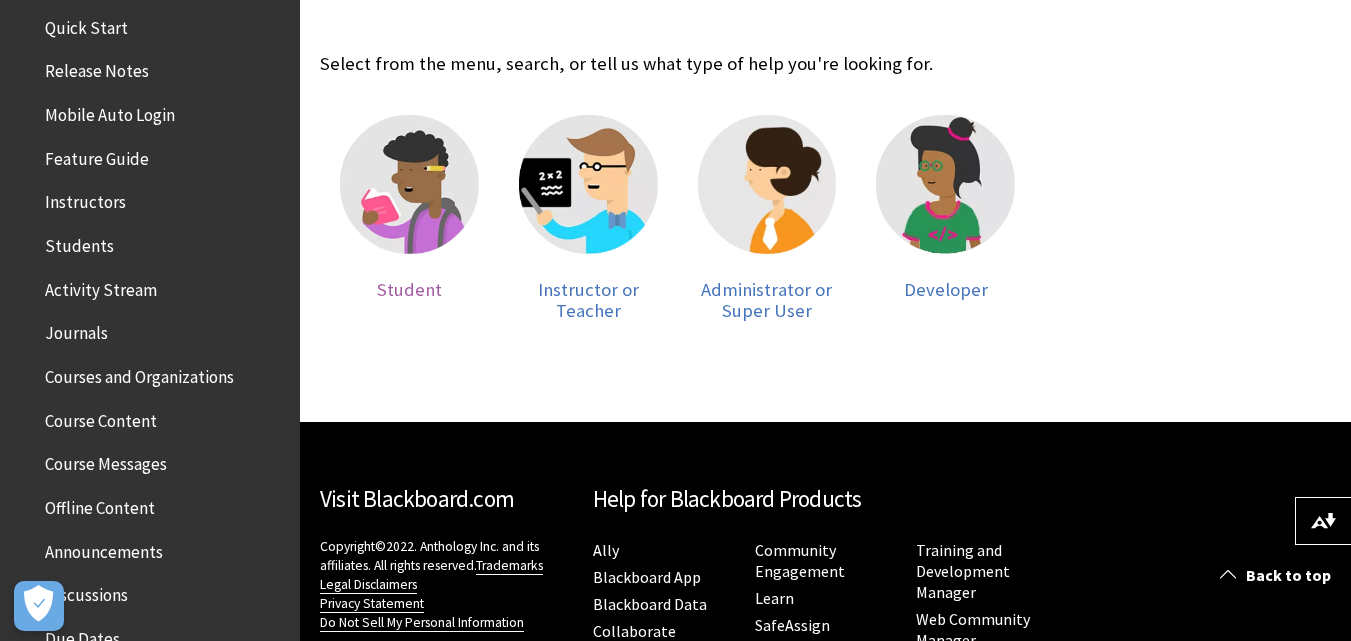 click on "Student" at bounding box center [409, 218] 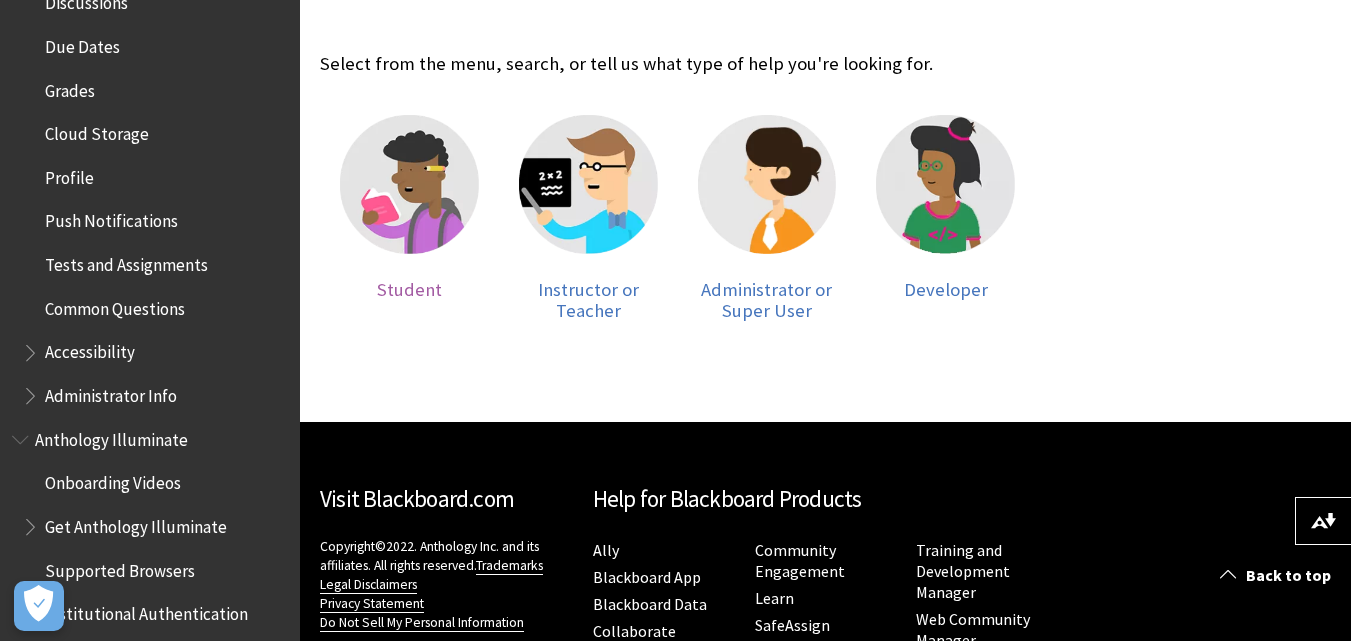 scroll, scrollTop: 873, scrollLeft: 0, axis: vertical 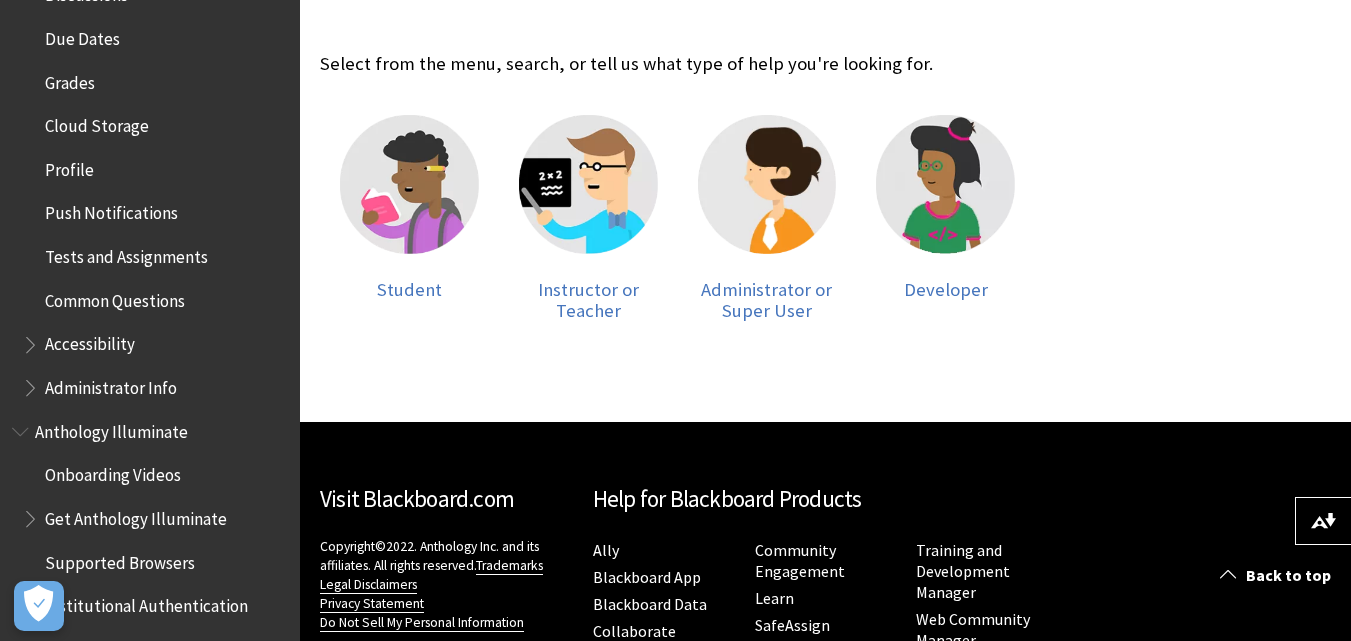 click on "Select from the menu, search, or tell us what type of help you're looking for.
Student
Instructor or Teacher
Administrator or Super User
Developer" at bounding box center (677, 207) 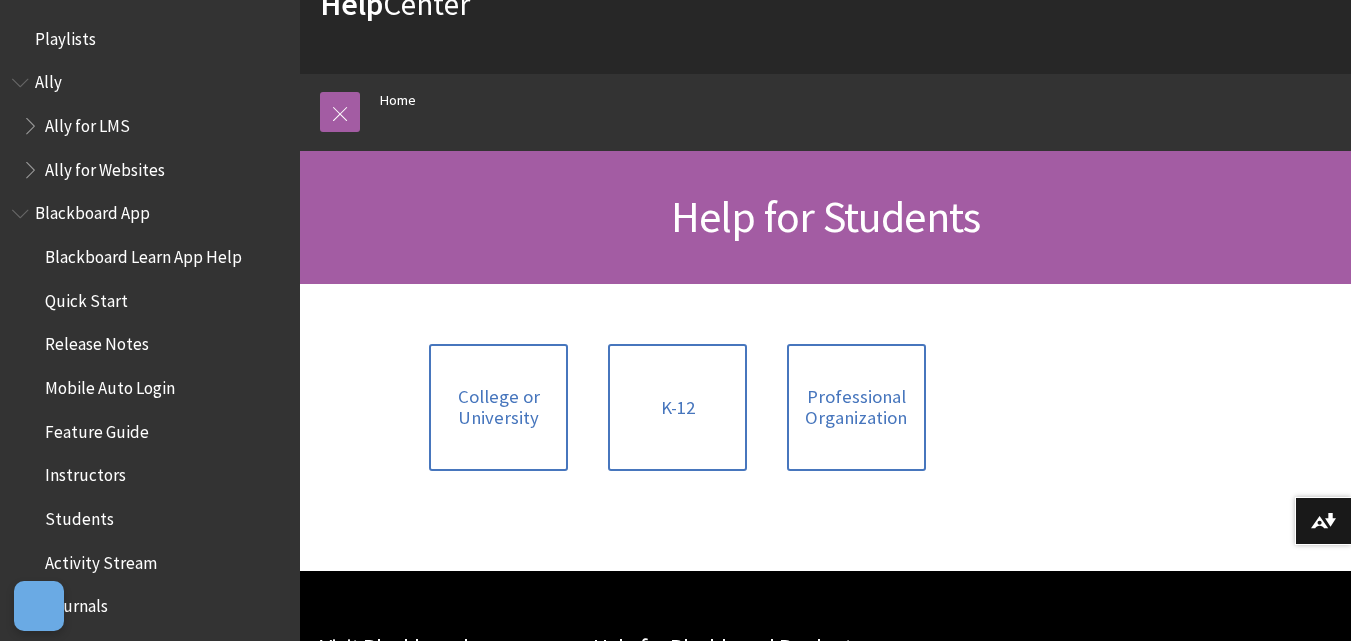 scroll, scrollTop: 31, scrollLeft: 0, axis: vertical 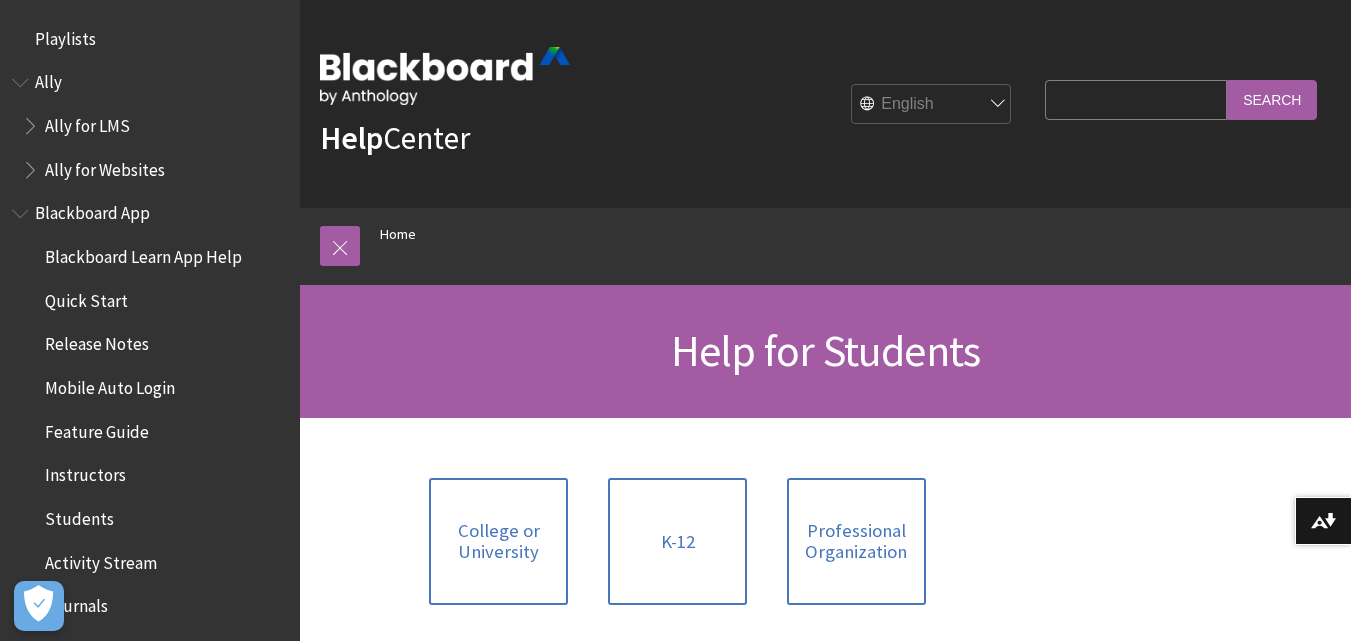 click on "Help  Center" at bounding box center [445, 103] 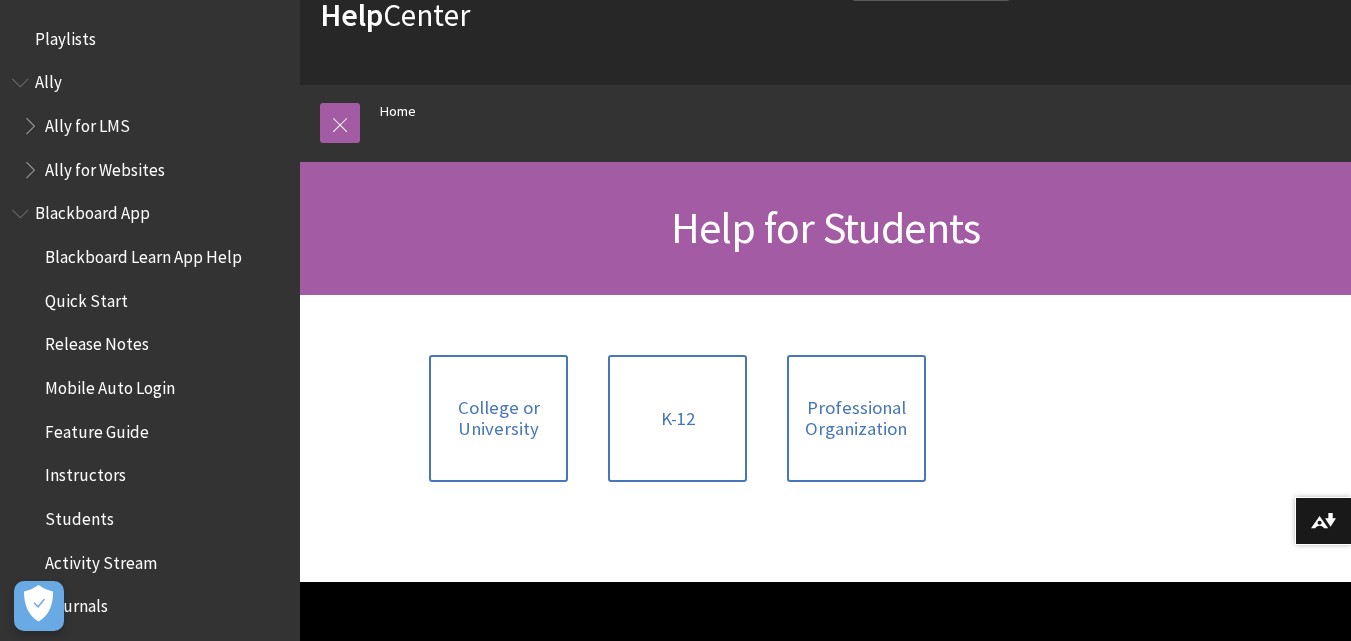 scroll, scrollTop: 200, scrollLeft: 0, axis: vertical 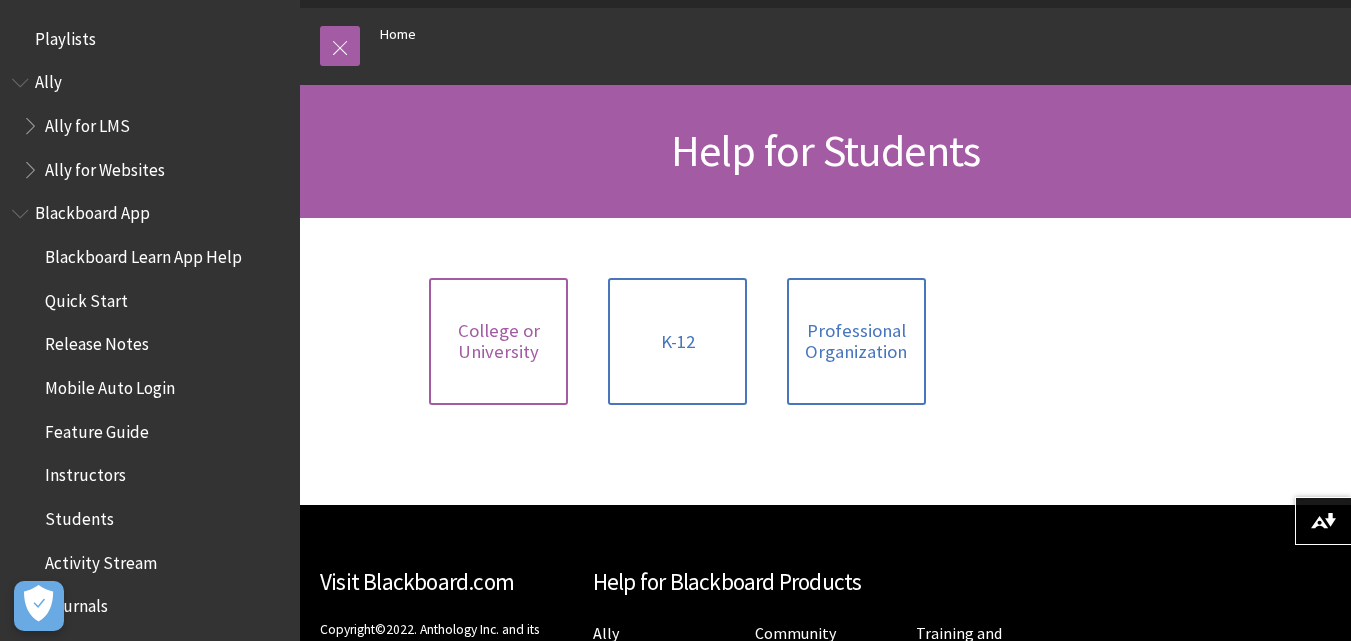click on "College or University" at bounding box center (498, 341) 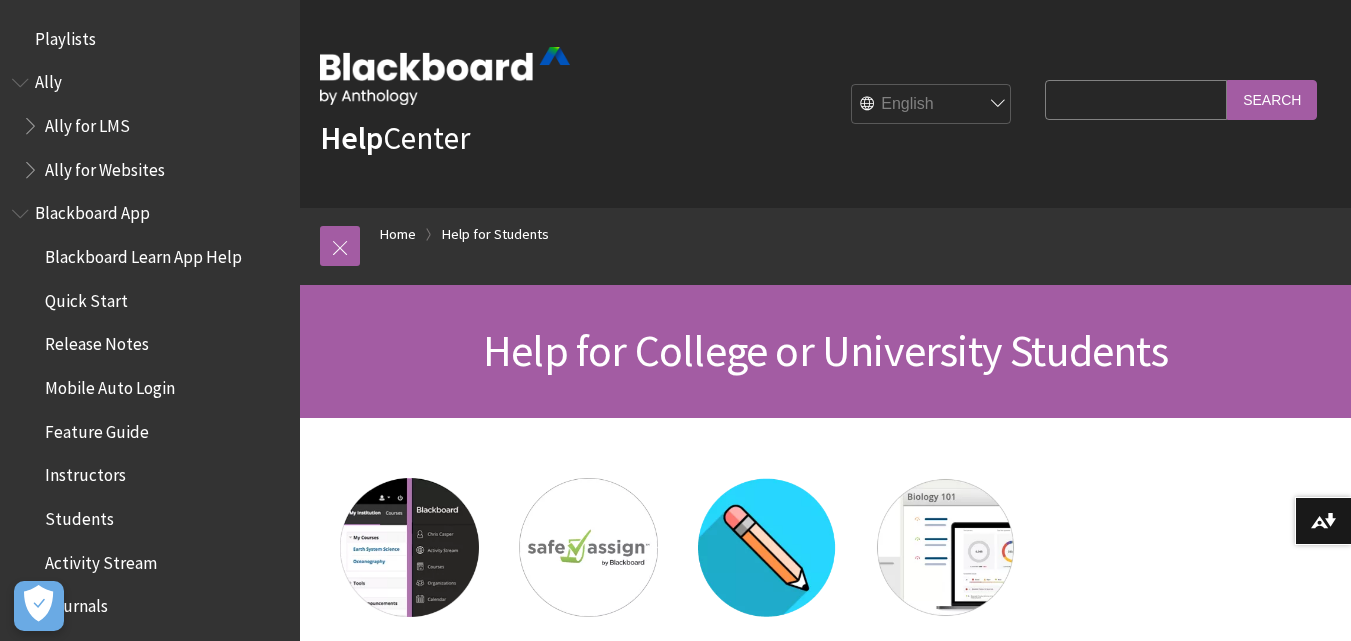 scroll, scrollTop: 0, scrollLeft: 0, axis: both 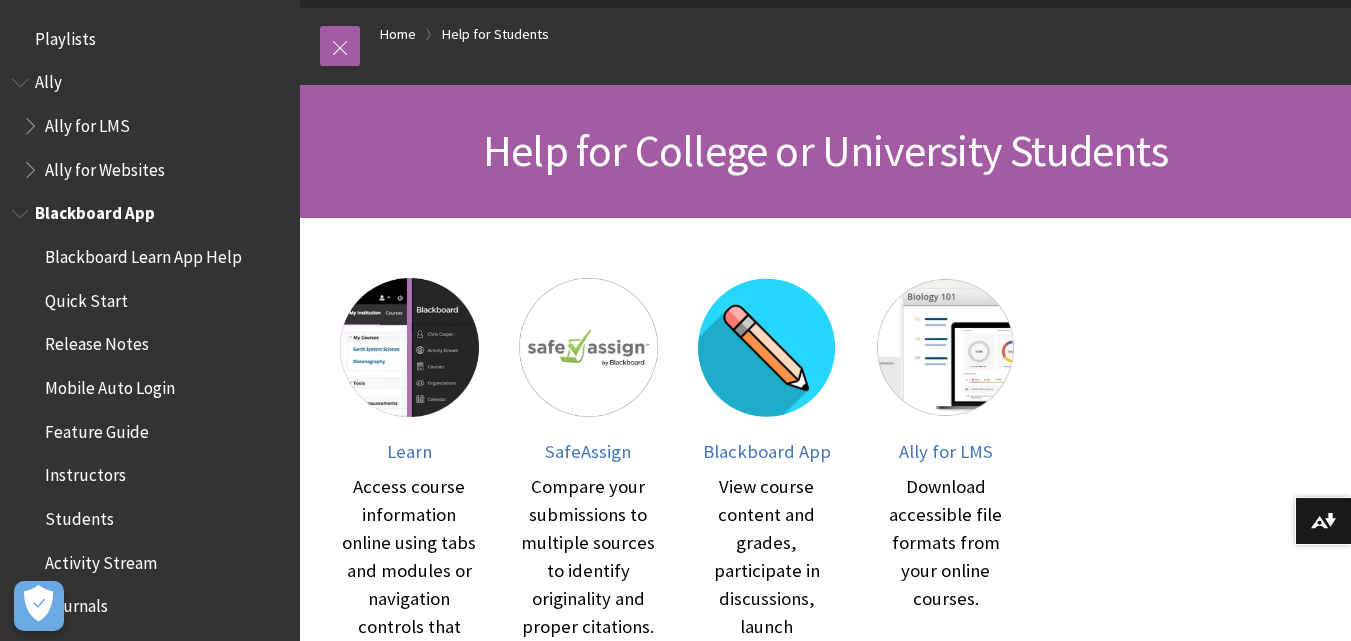 click on "Blackboard App" at bounding box center [150, 214] 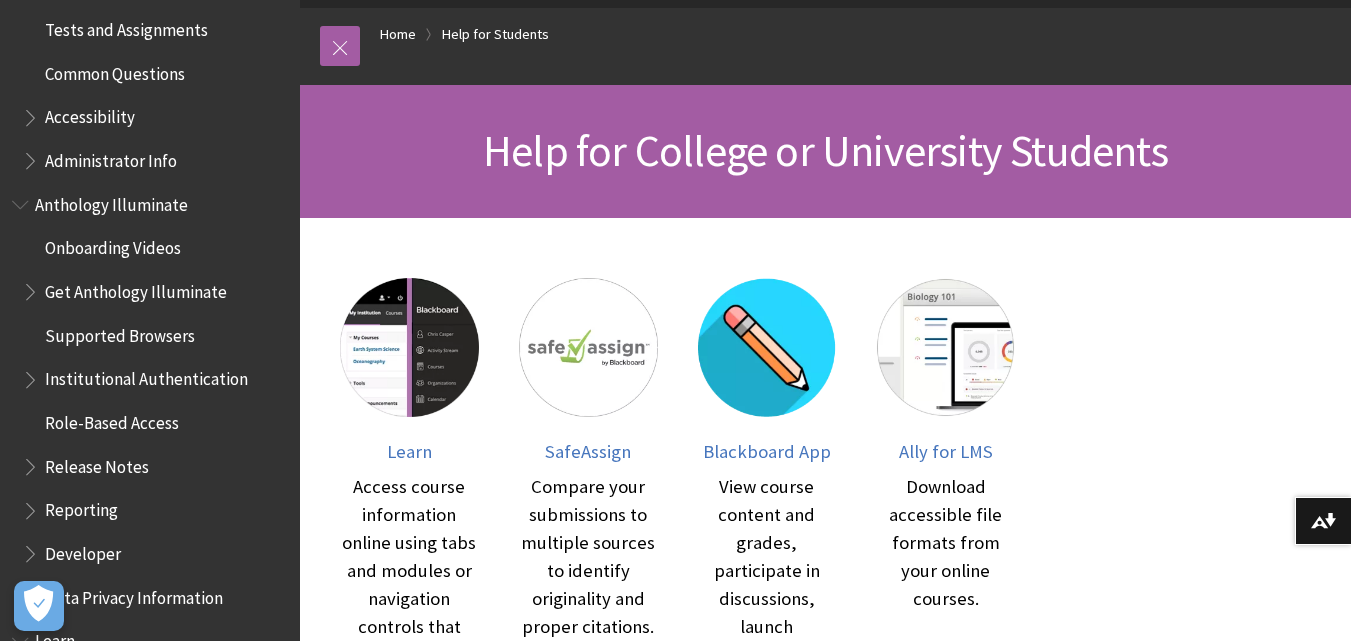 scroll, scrollTop: 1600, scrollLeft: 0, axis: vertical 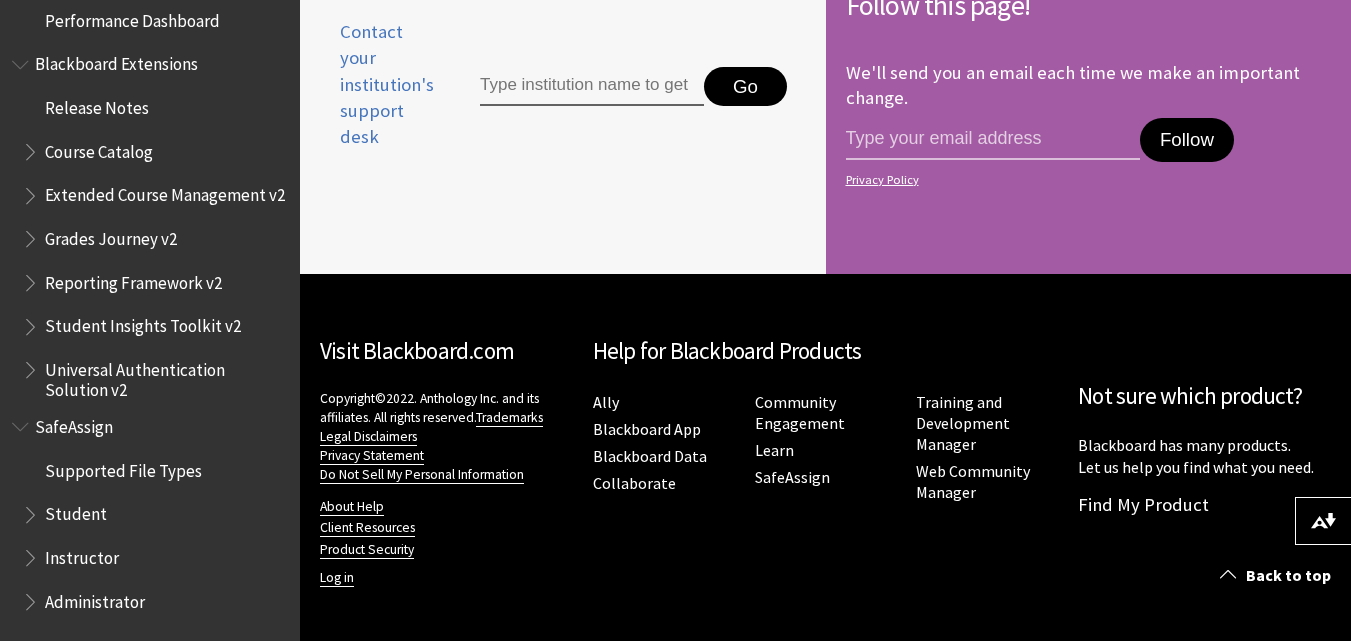 click on "Student" at bounding box center (155, 515) 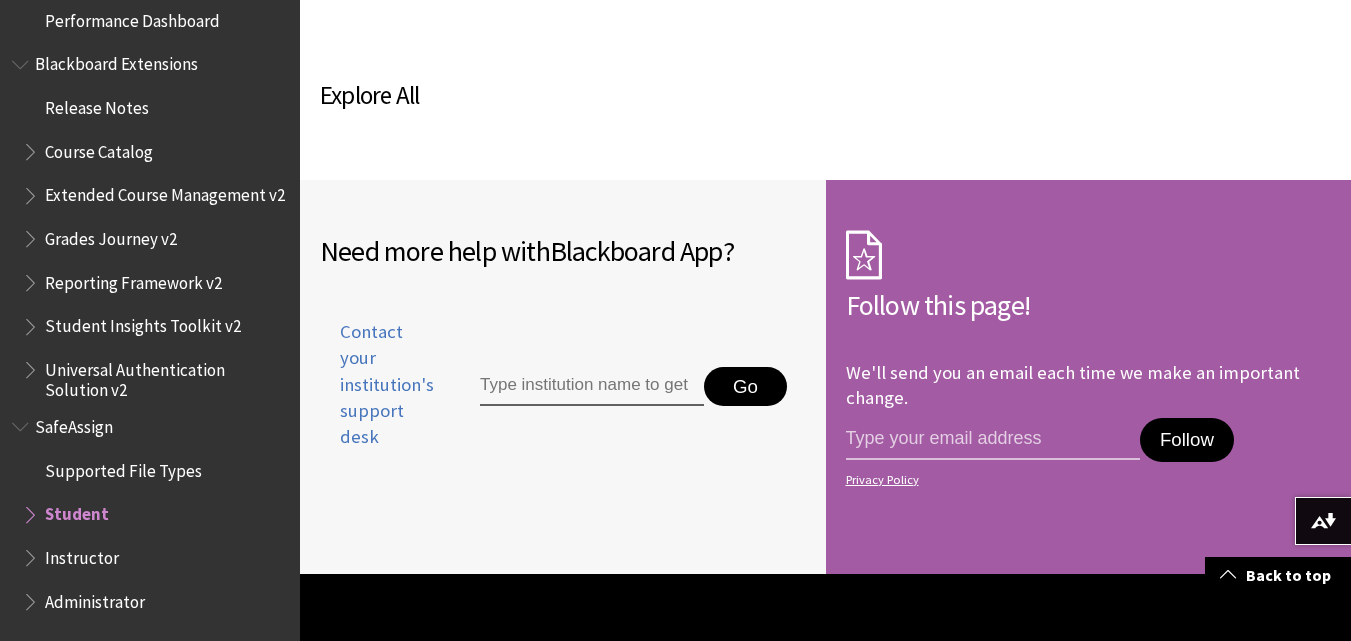 scroll, scrollTop: 942, scrollLeft: 0, axis: vertical 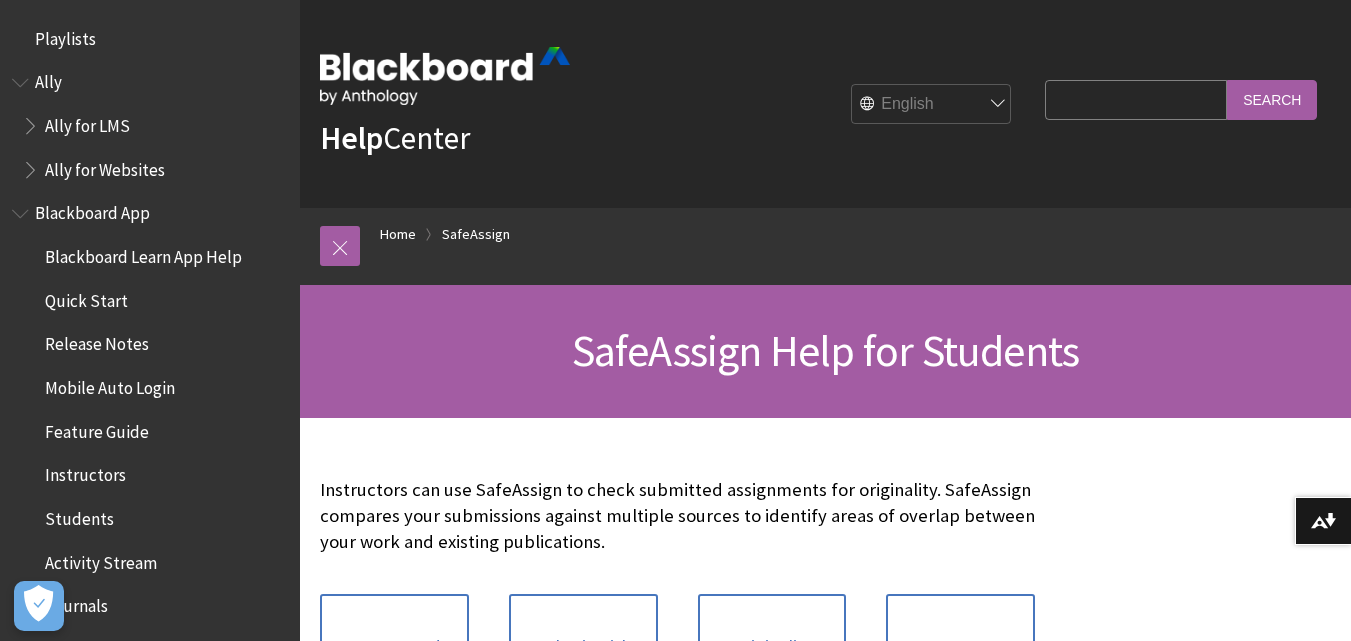 click on "Help  Center" at bounding box center [445, 104] 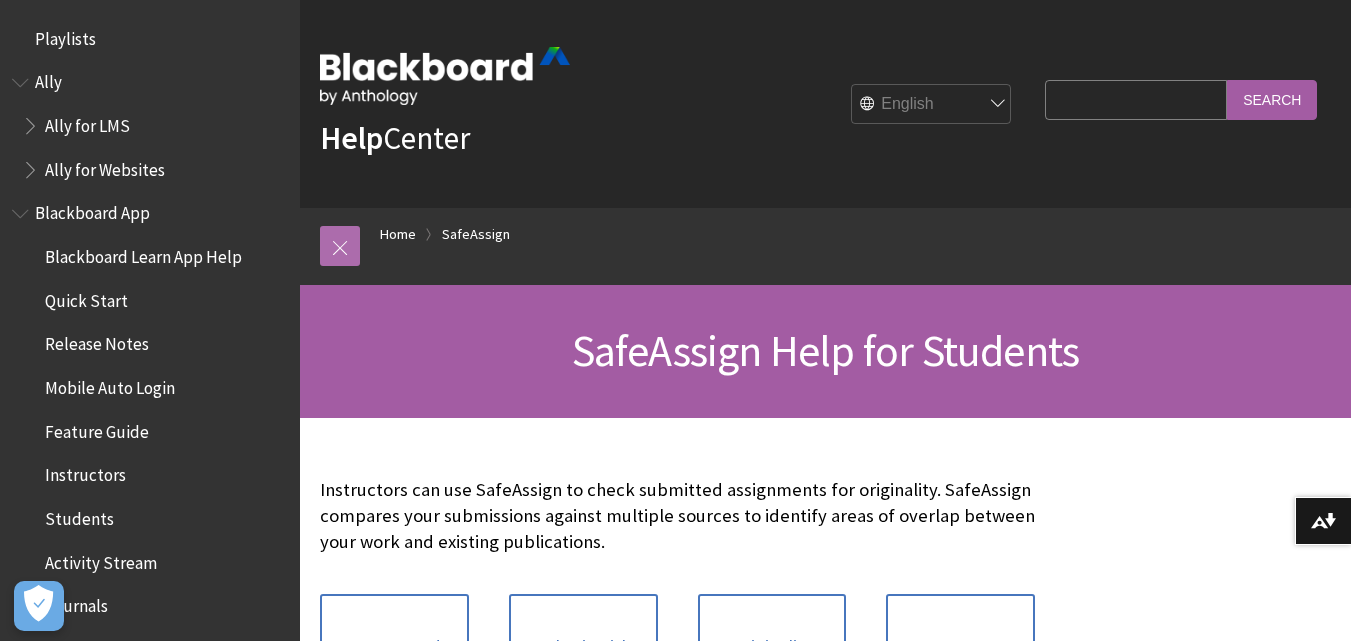 click at bounding box center (340, 246) 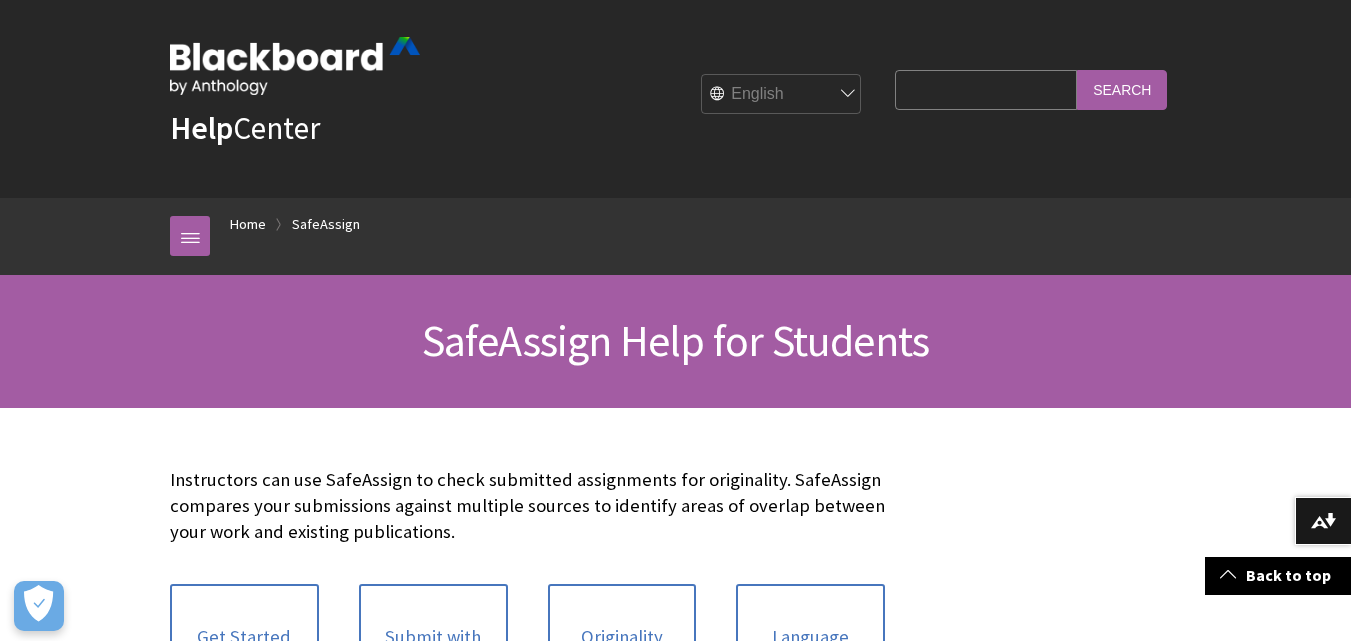 scroll, scrollTop: 0, scrollLeft: 0, axis: both 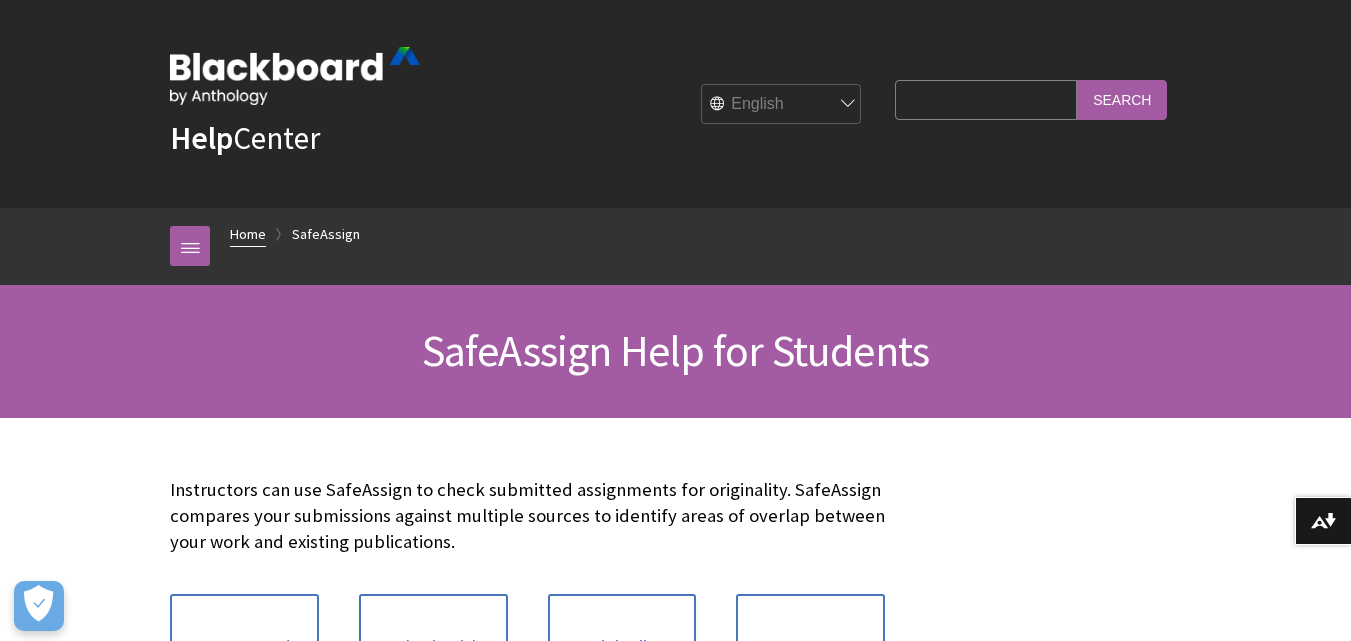 click on "Home" at bounding box center (248, 234) 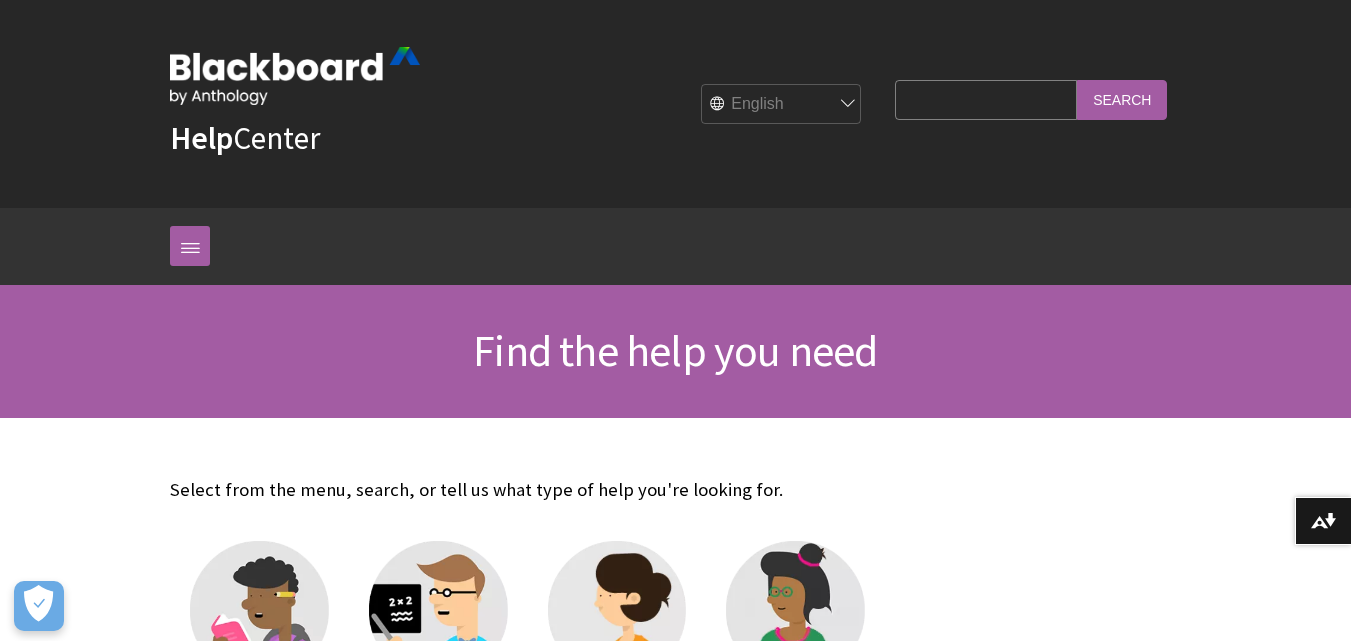 scroll, scrollTop: 0, scrollLeft: 0, axis: both 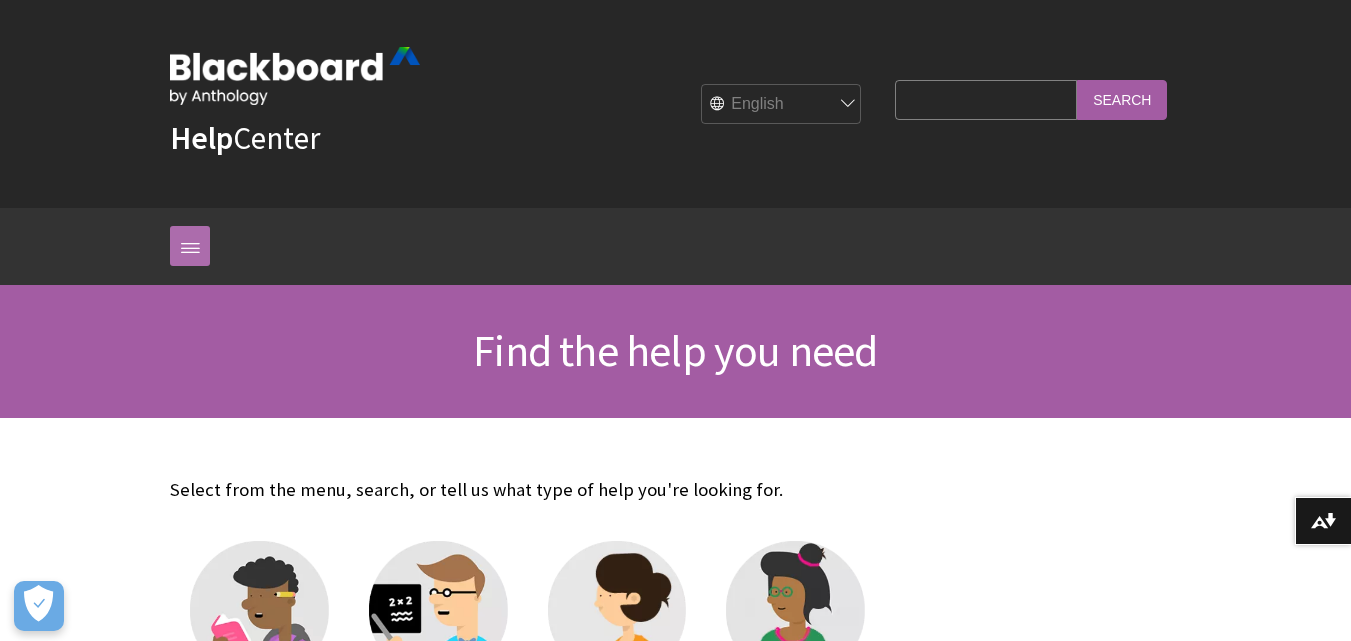 click at bounding box center (190, 246) 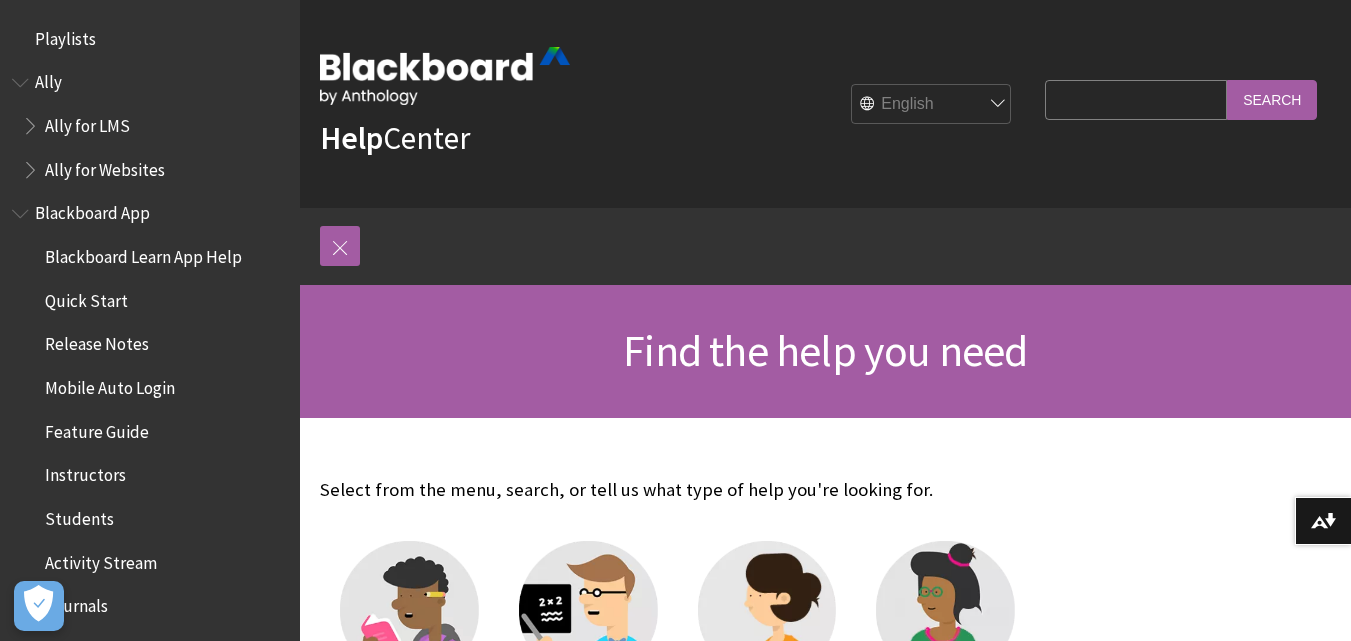 click on "Playlists" at bounding box center (150, 39) 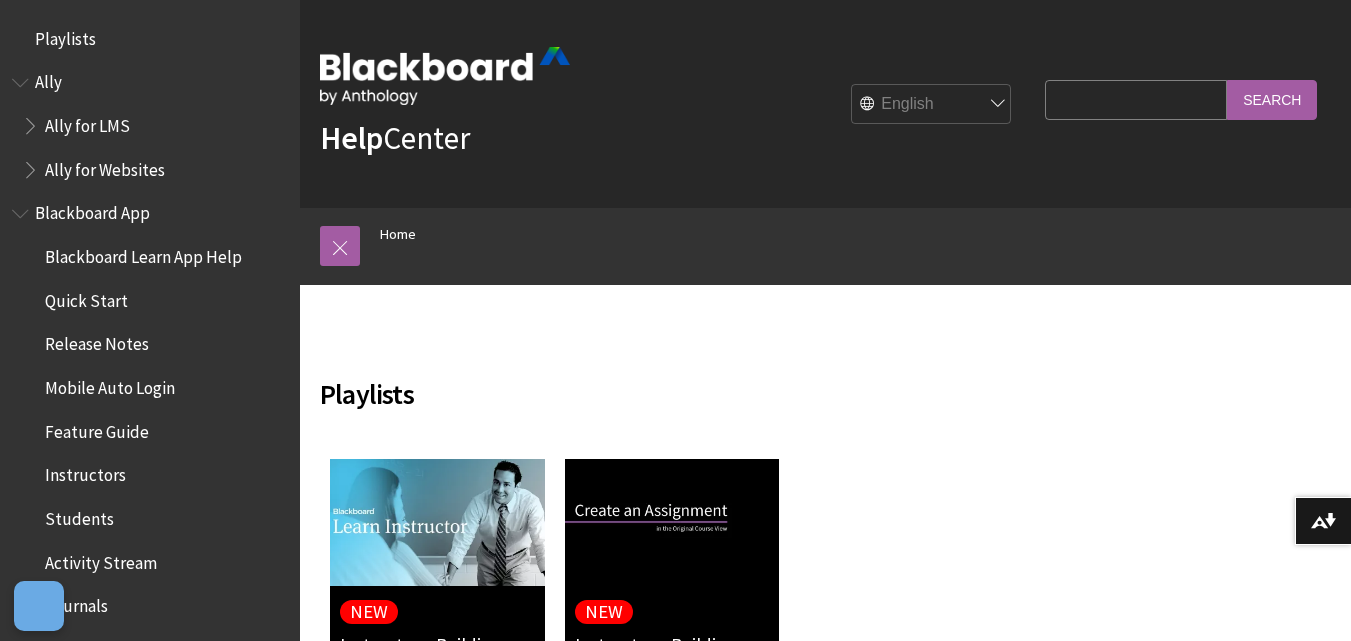 scroll, scrollTop: 0, scrollLeft: 0, axis: both 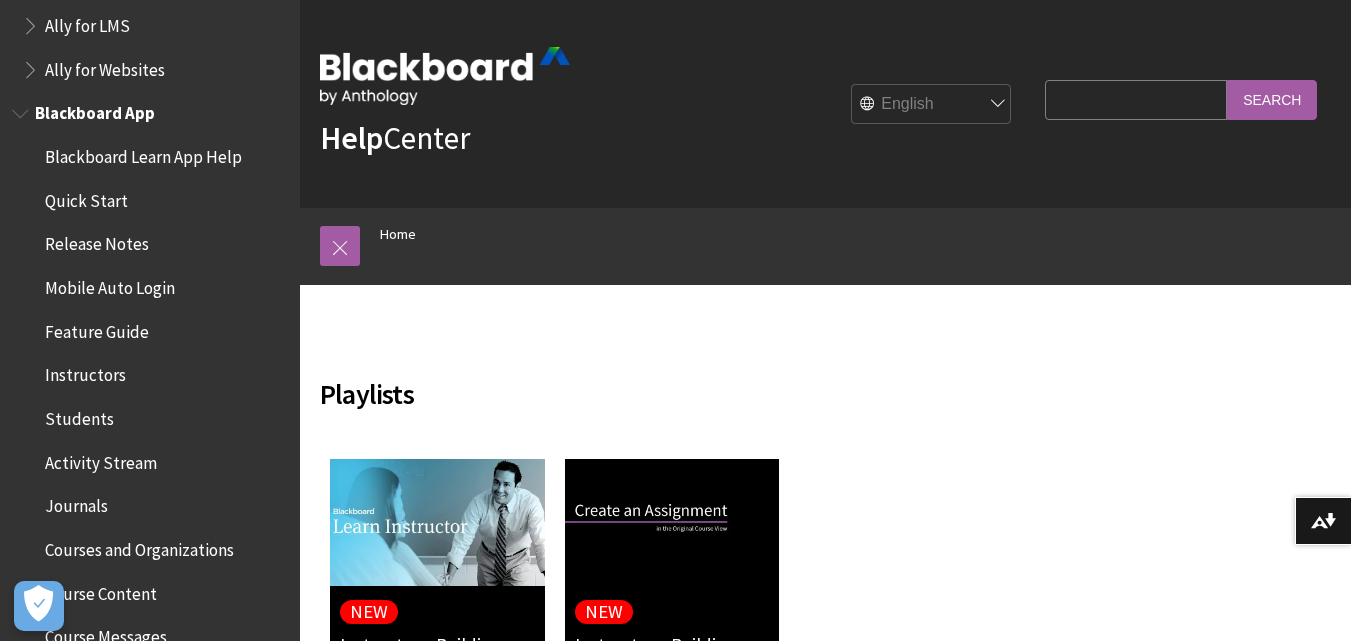 click on "Blackboard App" at bounding box center (150, 114) 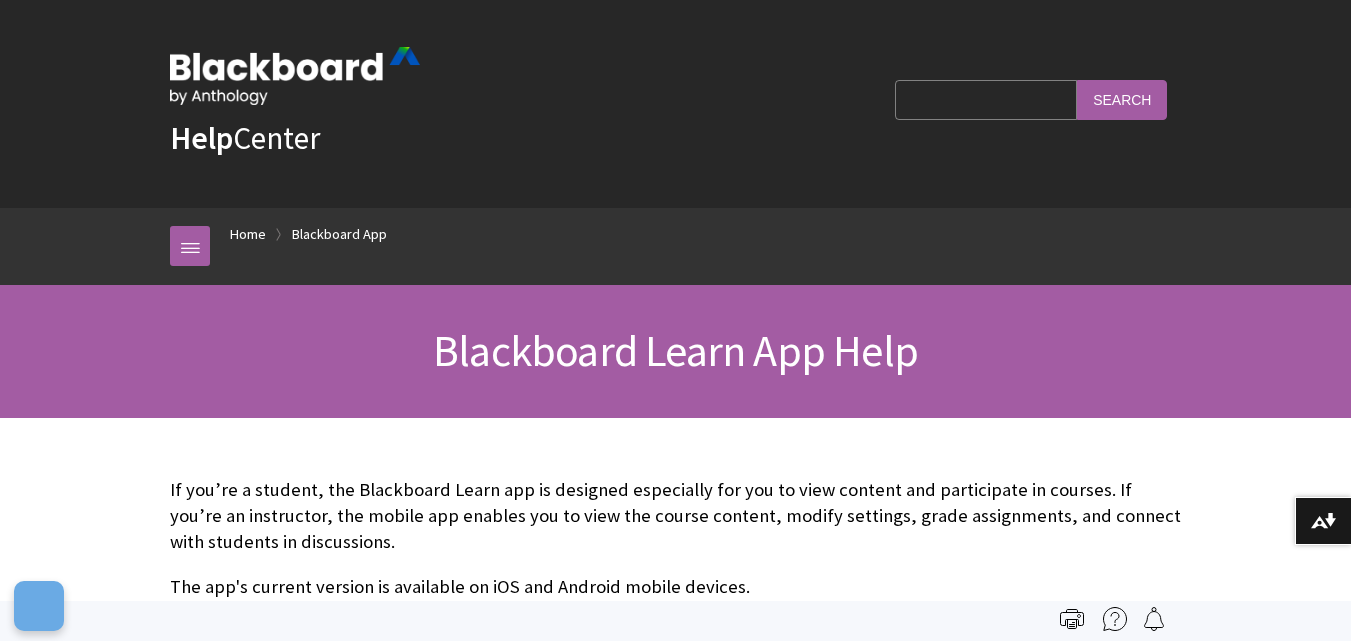 scroll, scrollTop: 0, scrollLeft: 0, axis: both 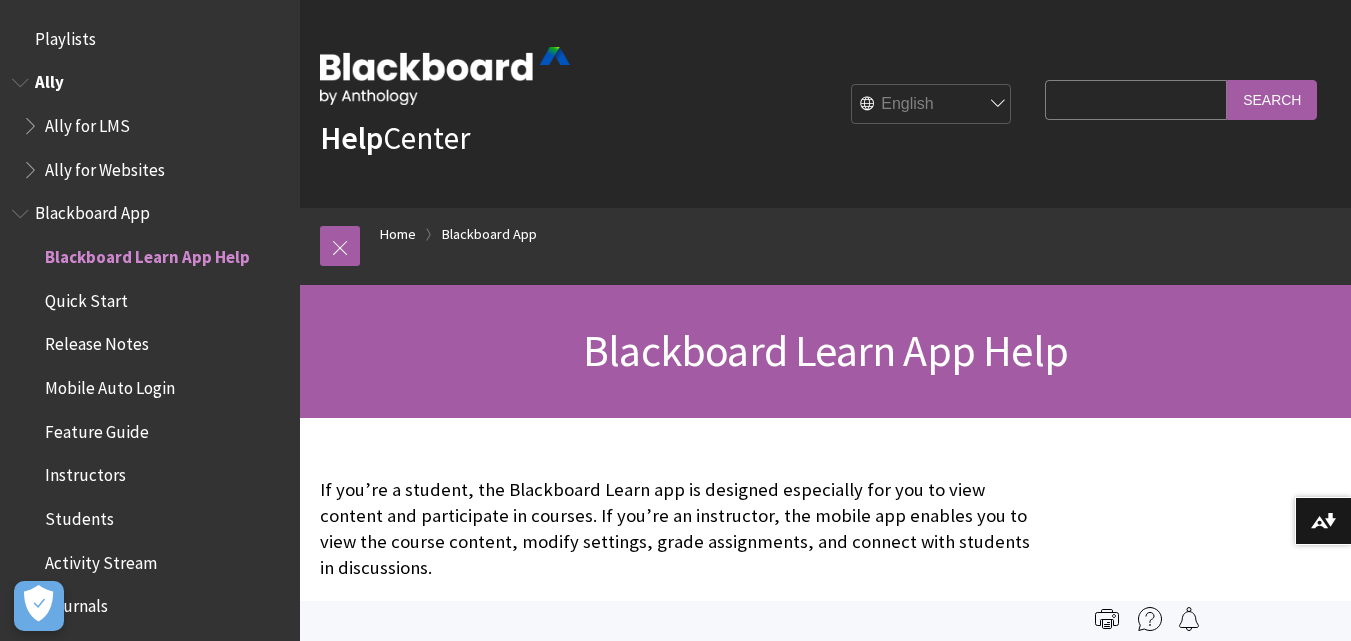 click on "Ally for LMS" at bounding box center (155, 126) 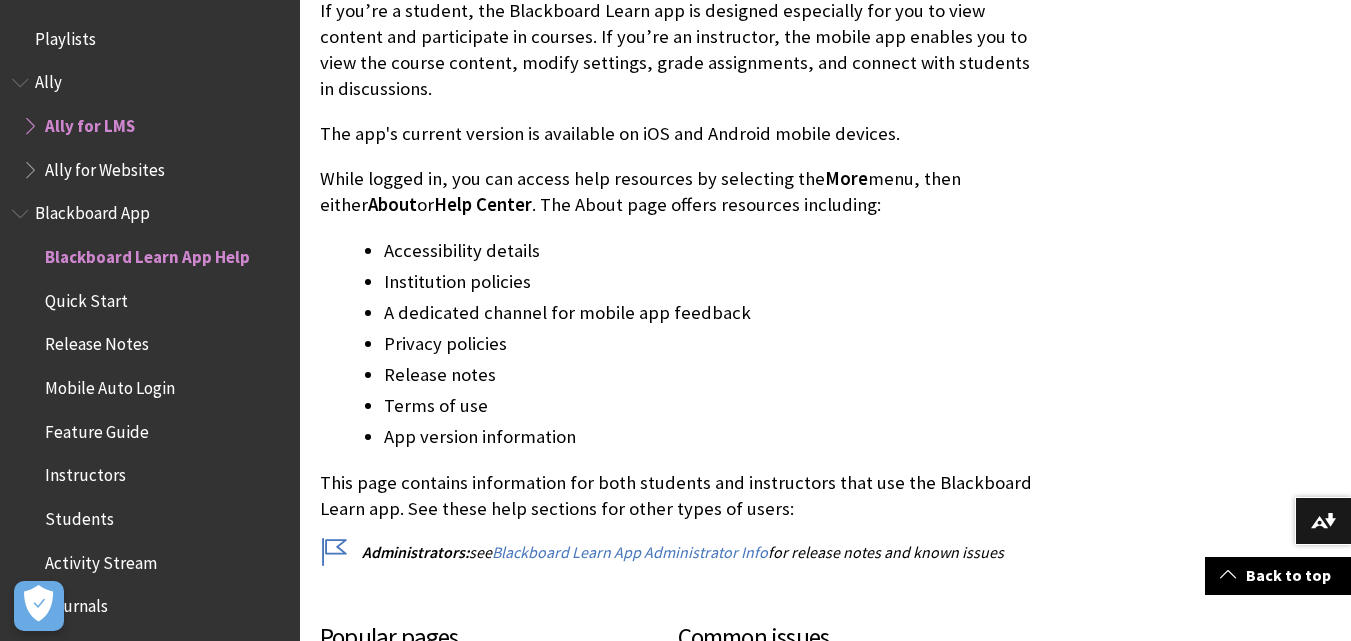 scroll, scrollTop: 500, scrollLeft: 0, axis: vertical 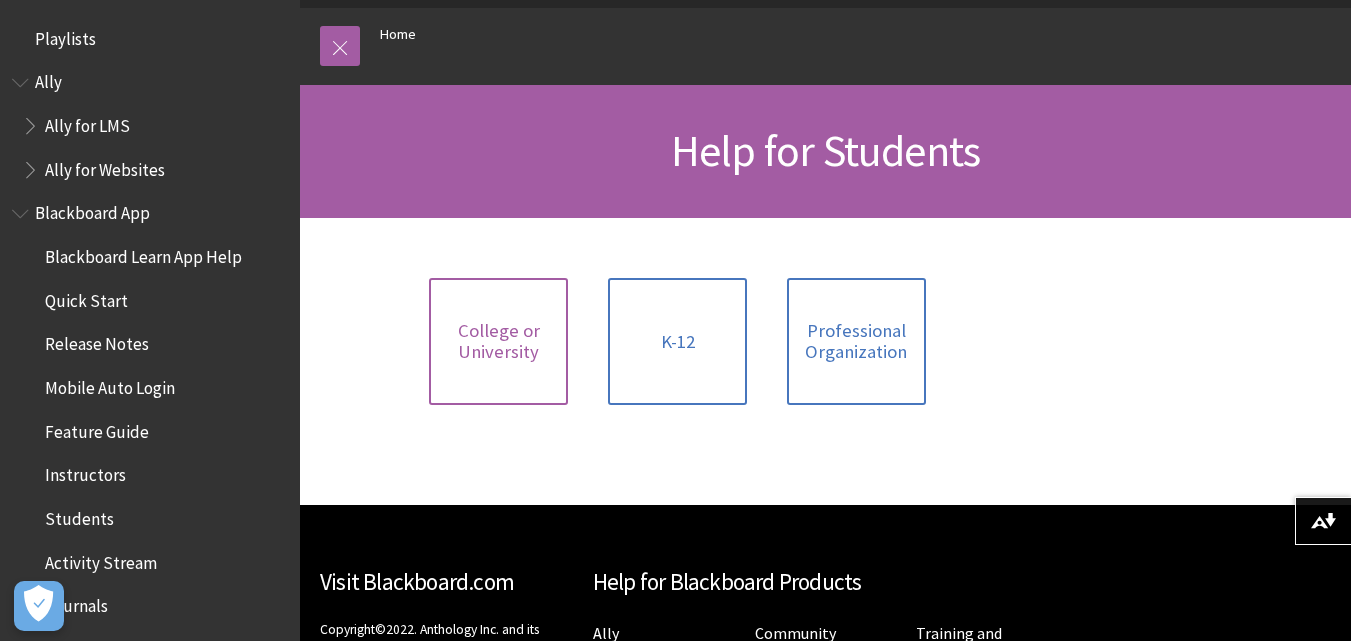 click on "College or University" at bounding box center [498, 341] 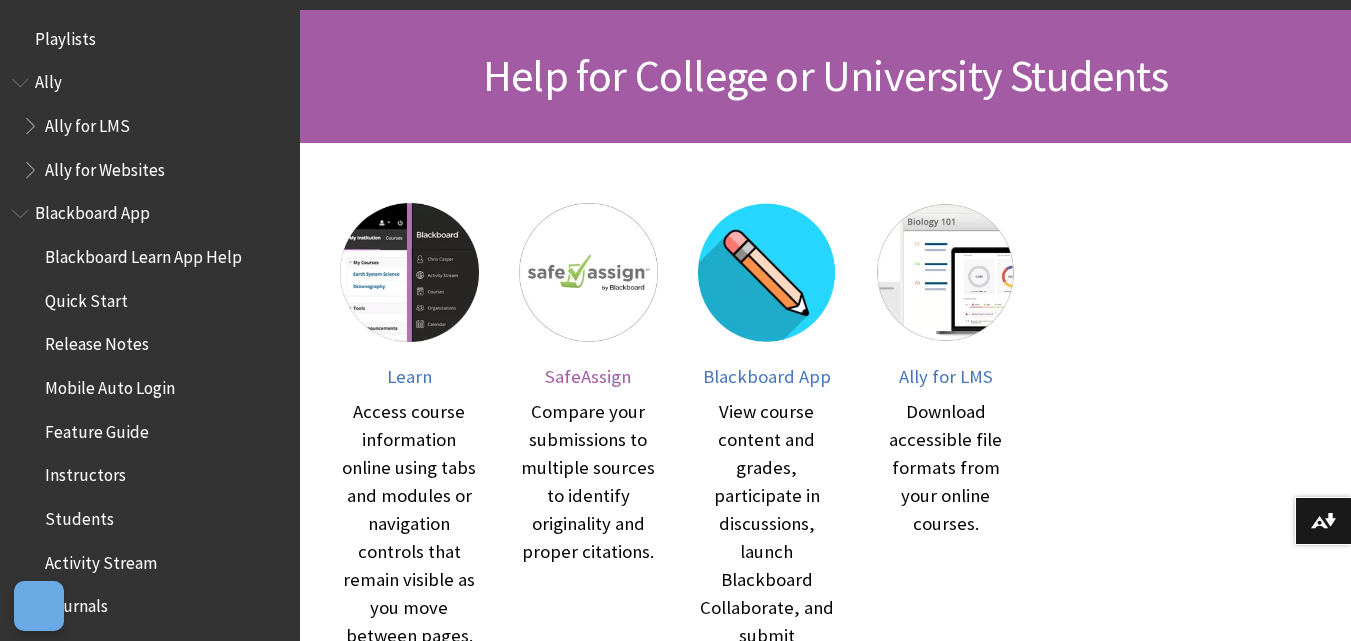 scroll, scrollTop: 300, scrollLeft: 0, axis: vertical 